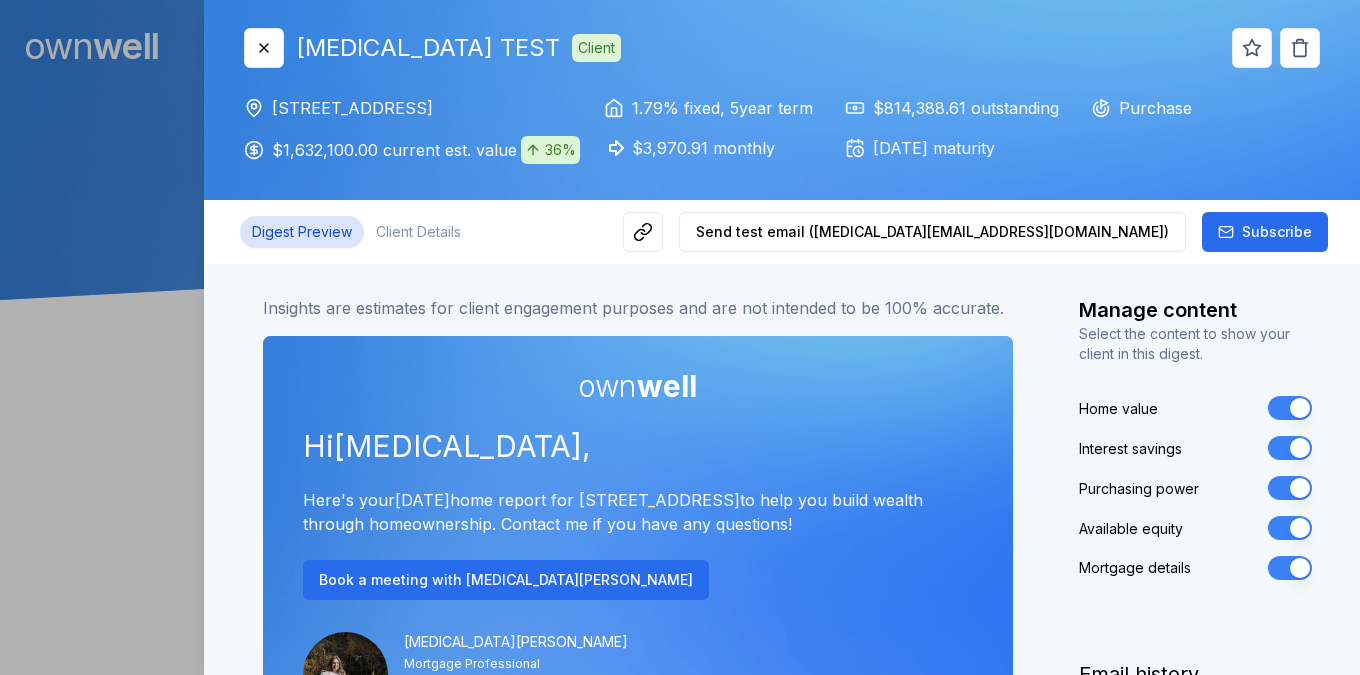 scroll, scrollTop: 0, scrollLeft: 0, axis: both 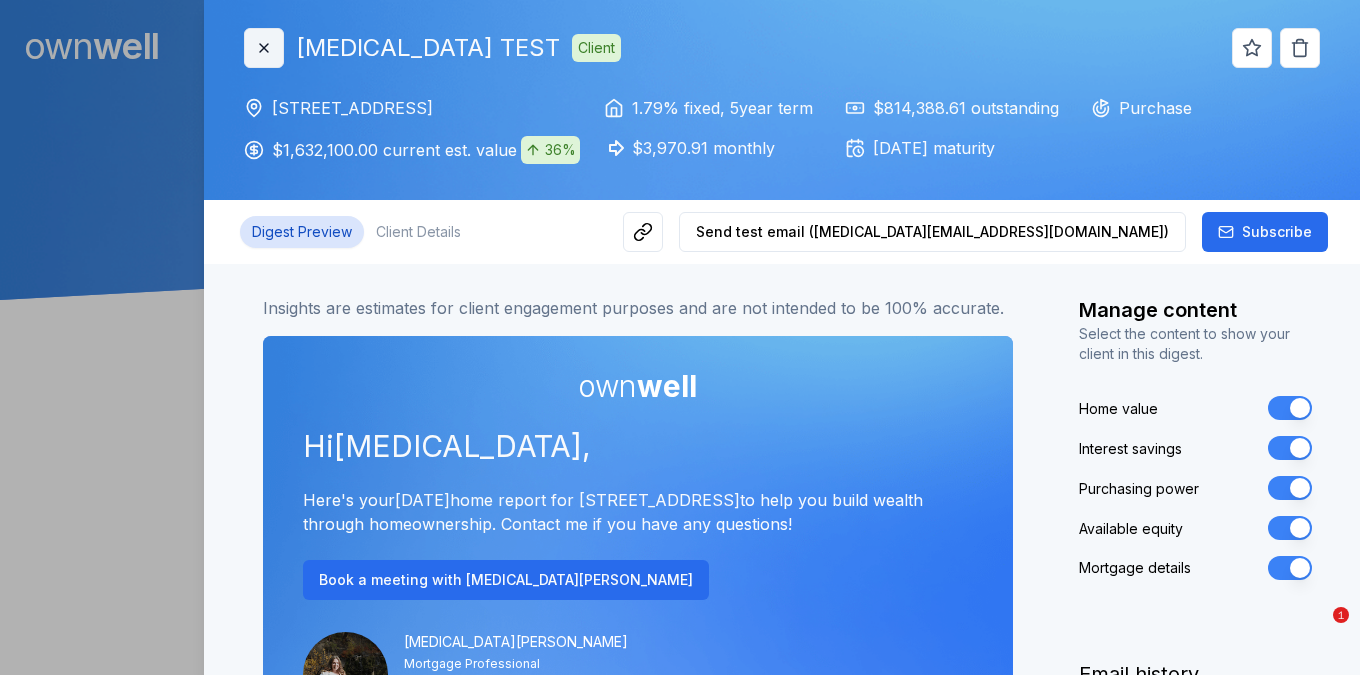 click 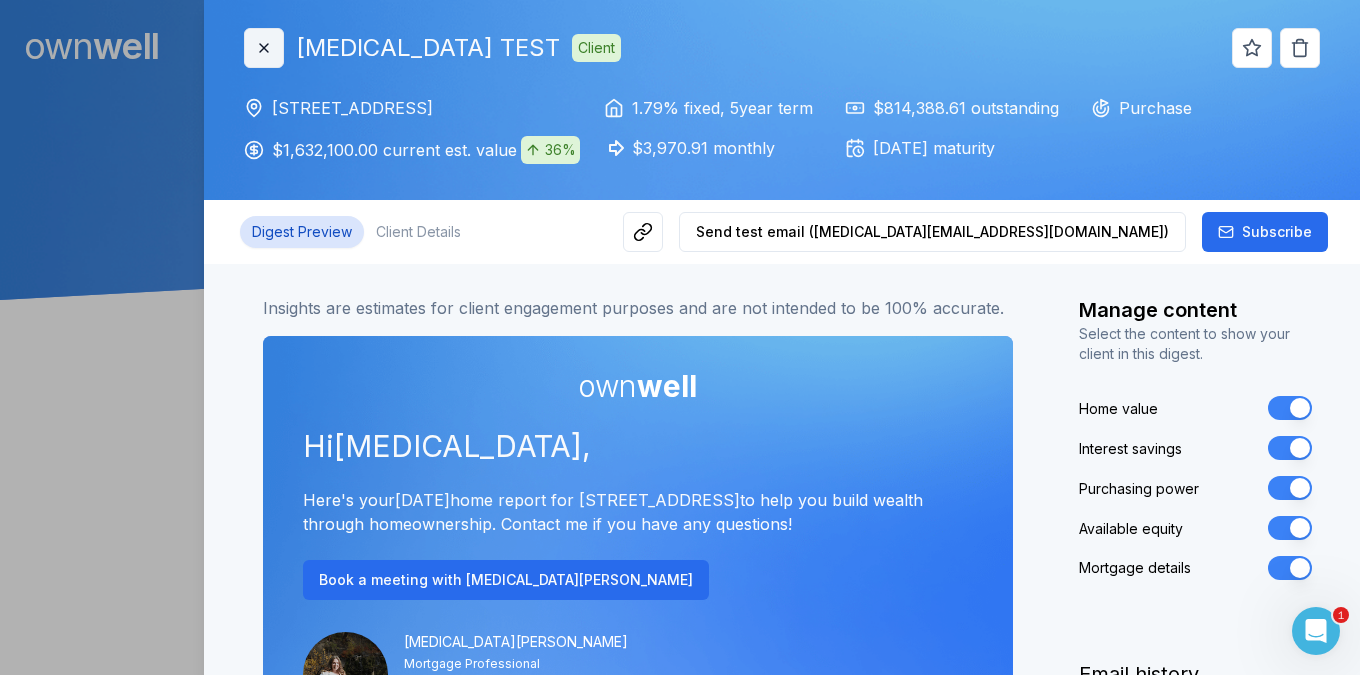 scroll, scrollTop: 0, scrollLeft: 0, axis: both 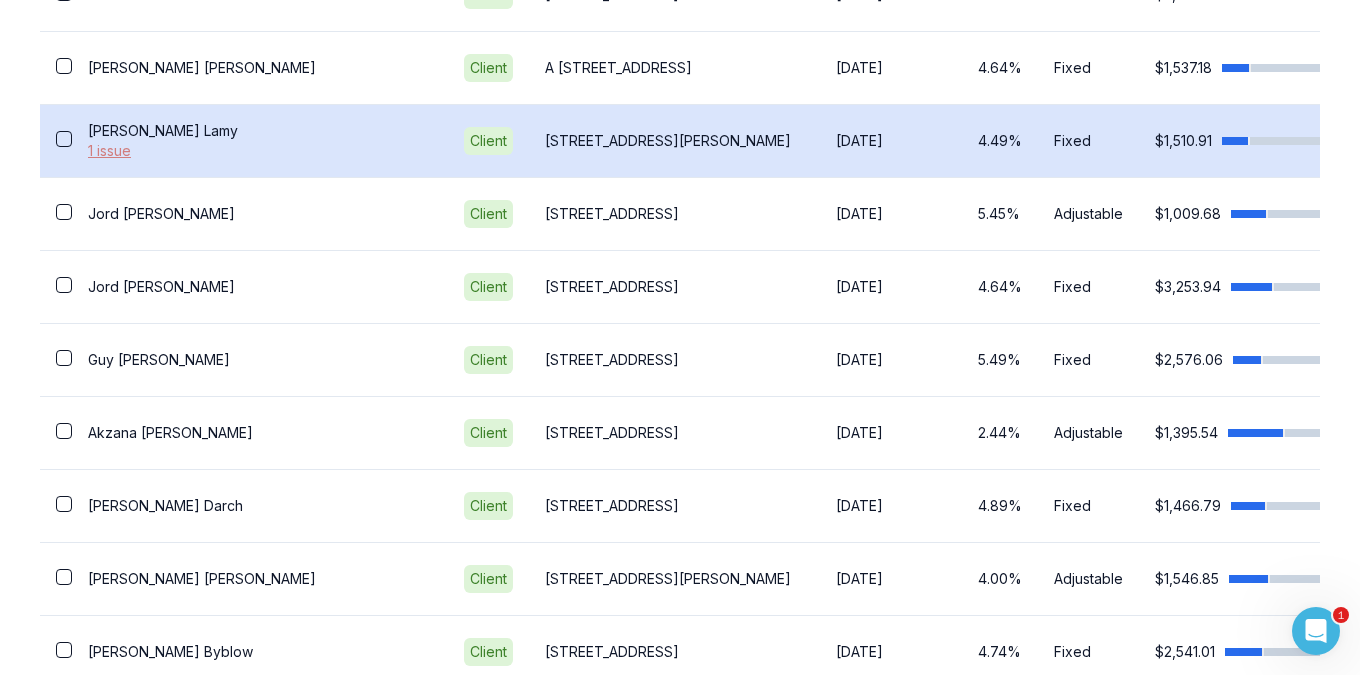 click on "1   issue" at bounding box center [260, 151] 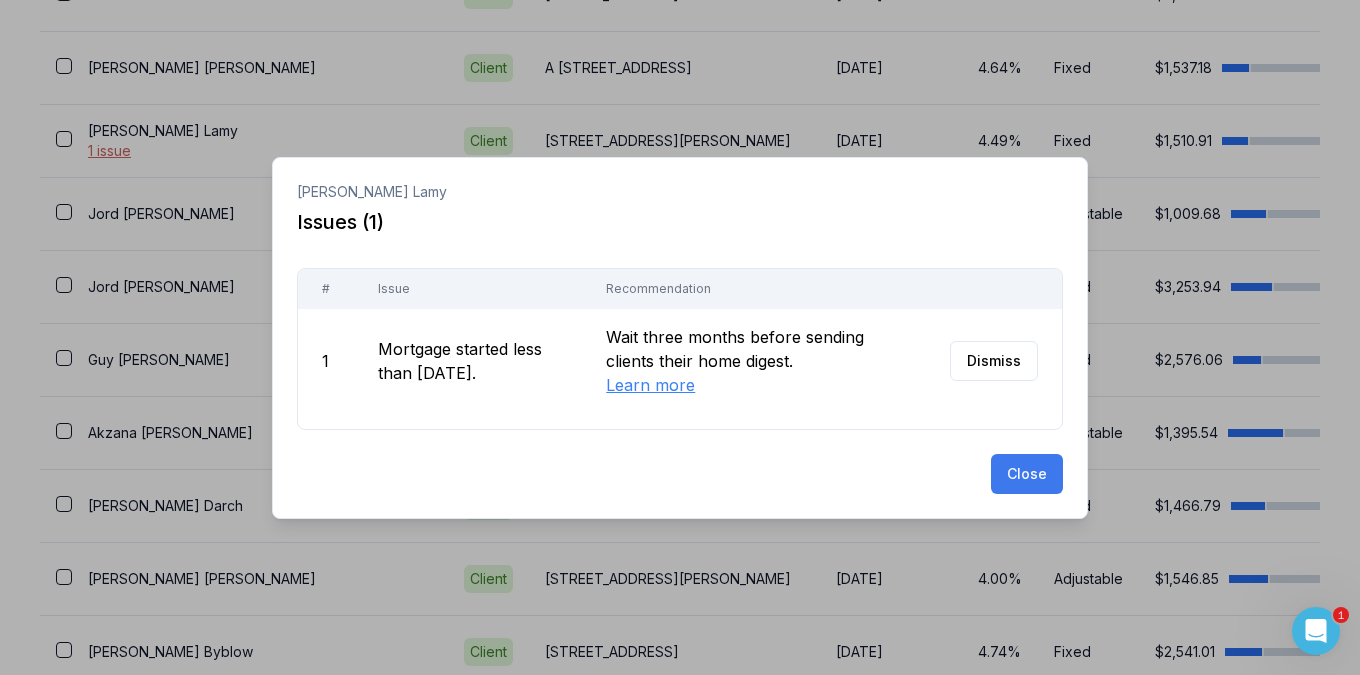 click on "Close" at bounding box center [1027, 474] 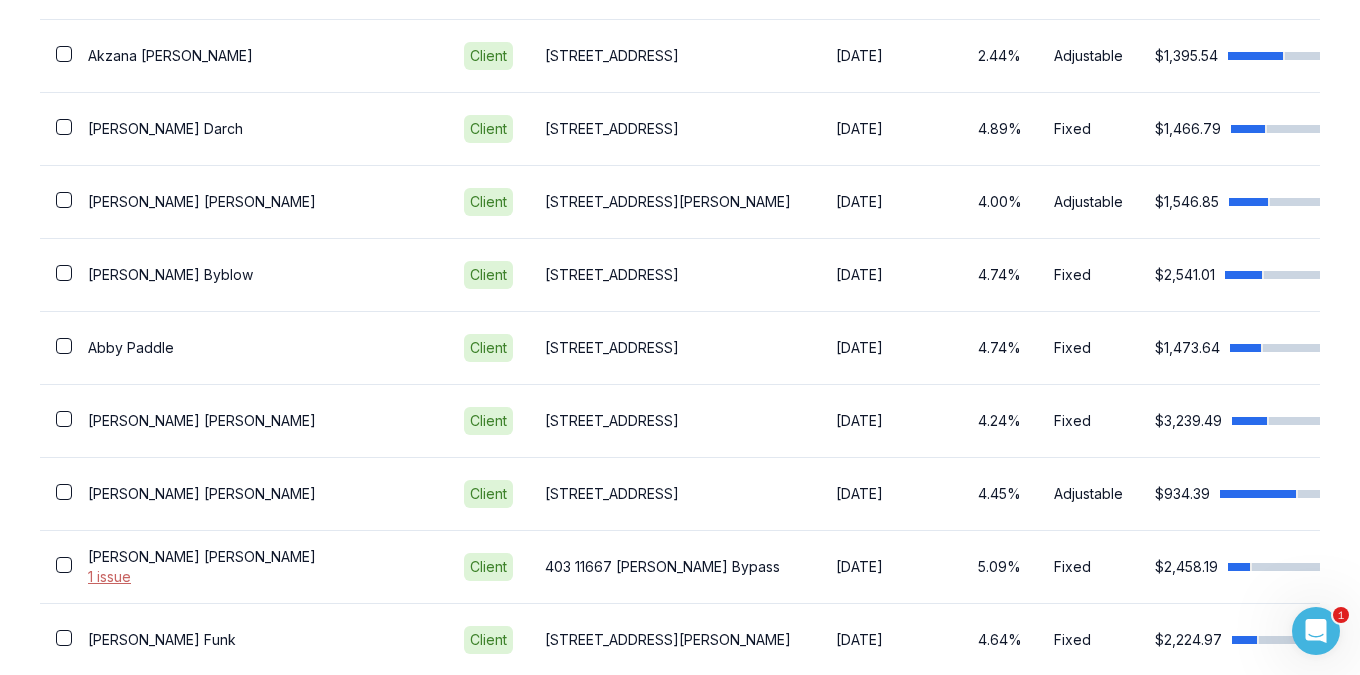 scroll, scrollTop: 1871, scrollLeft: 0, axis: vertical 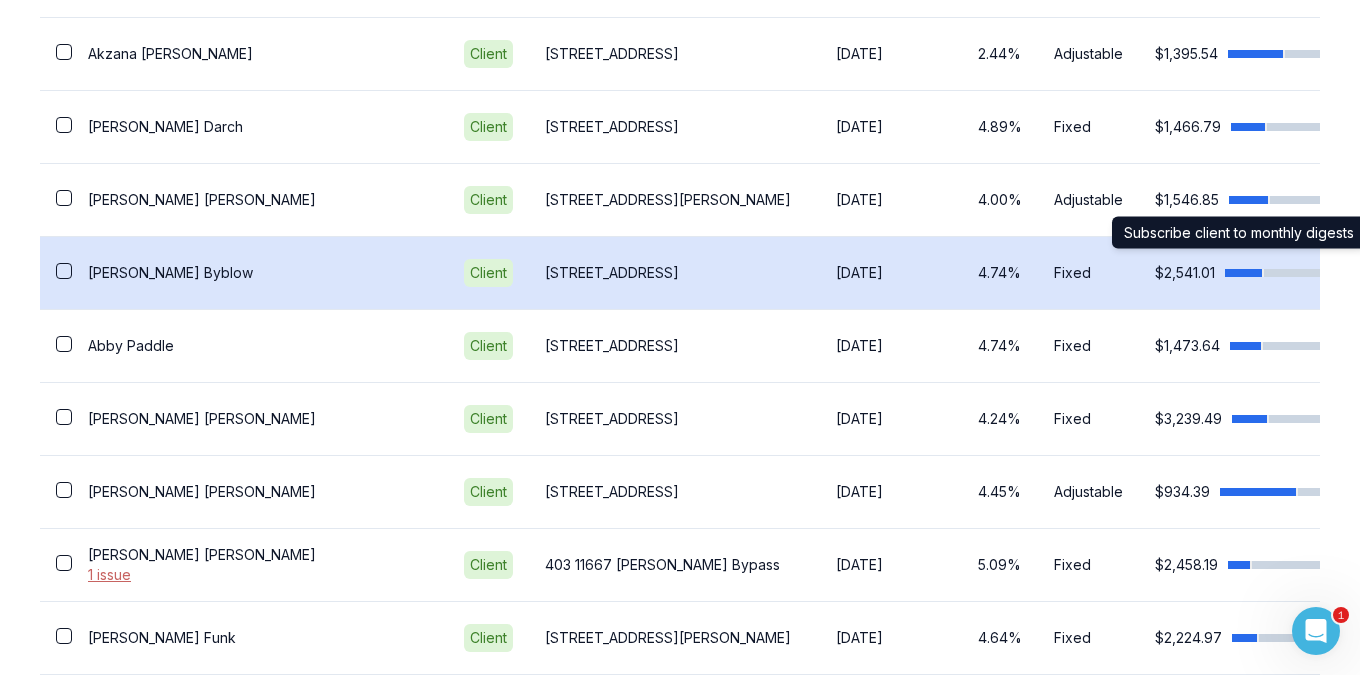 click 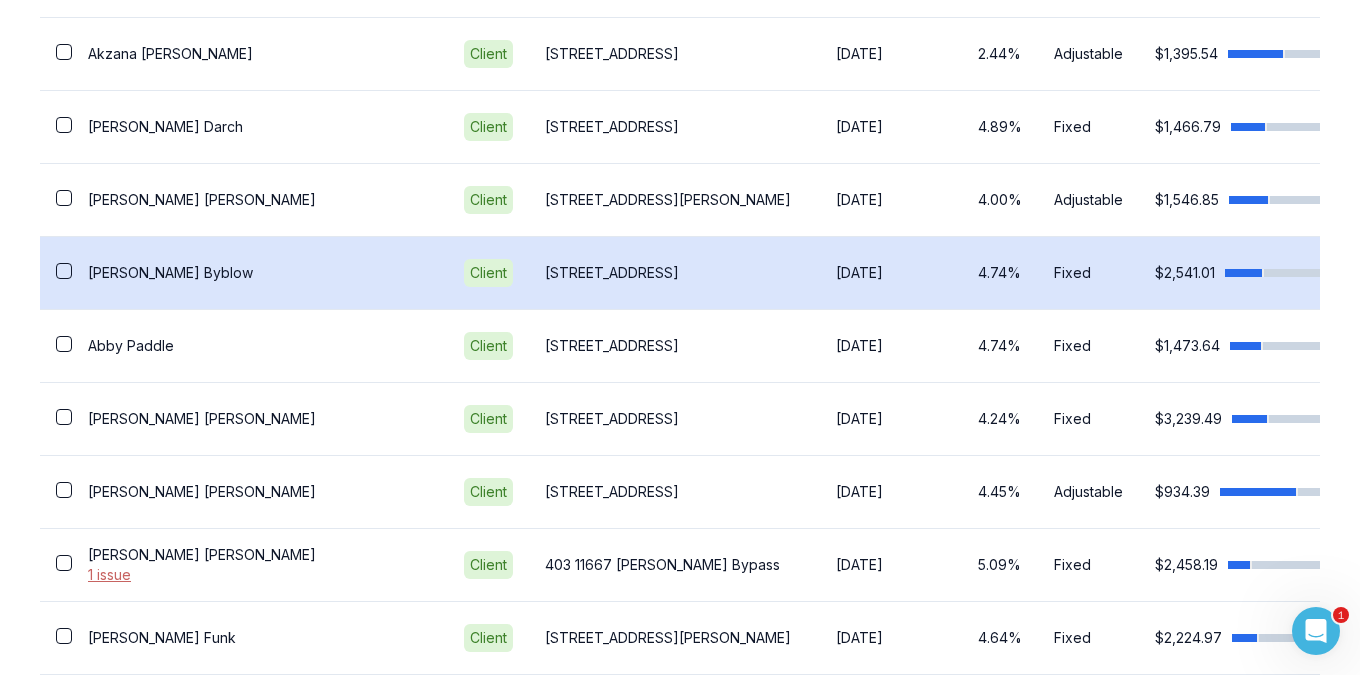 click 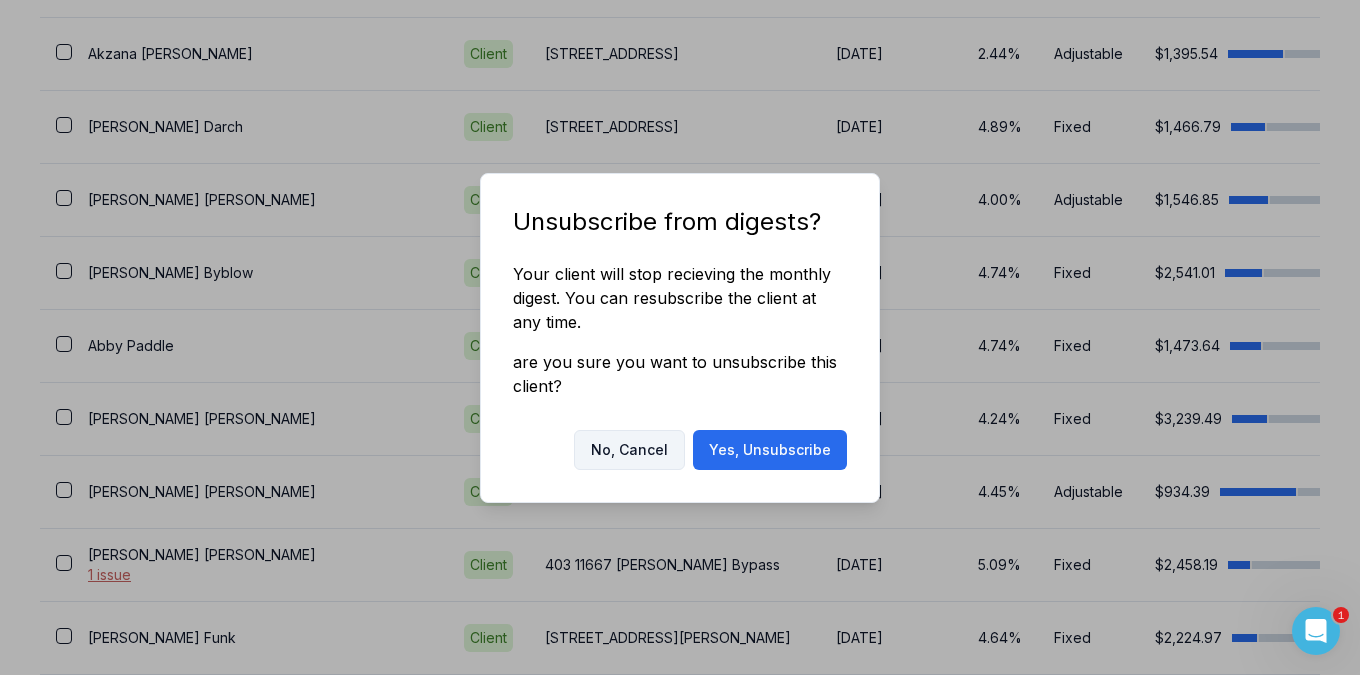 click on "No, Cancel" at bounding box center (629, 450) 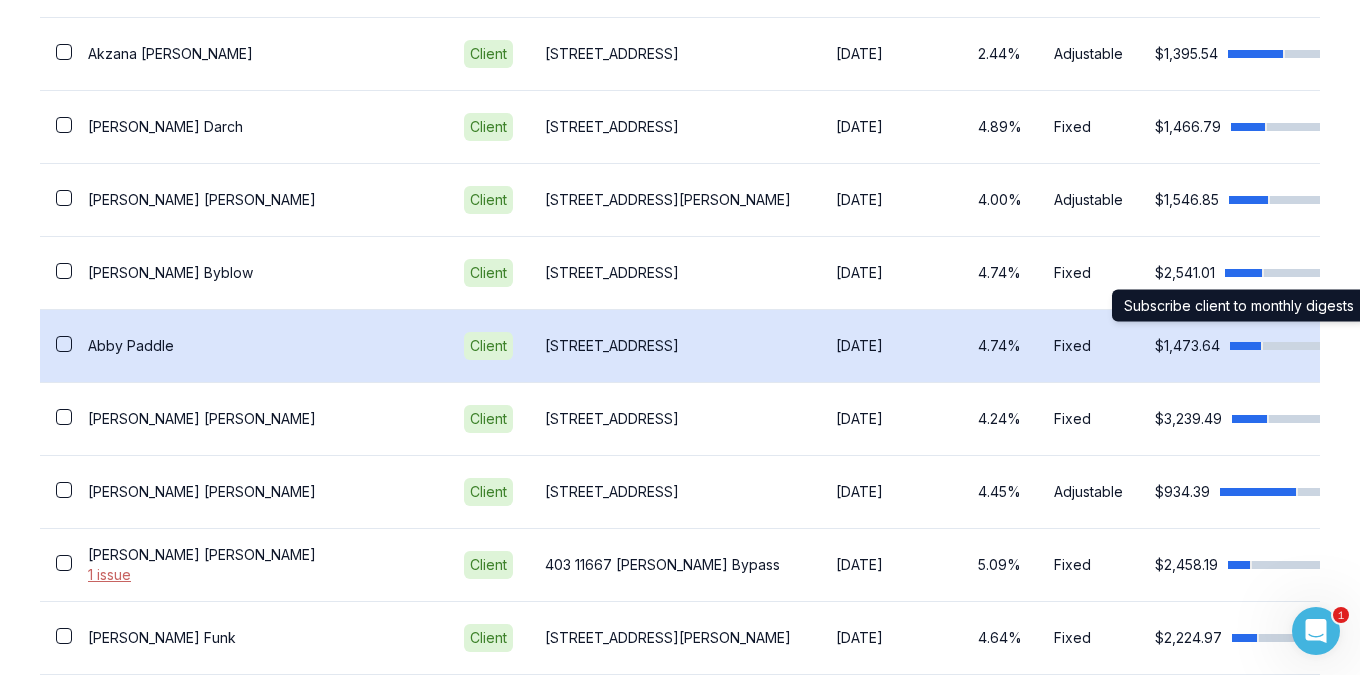 click 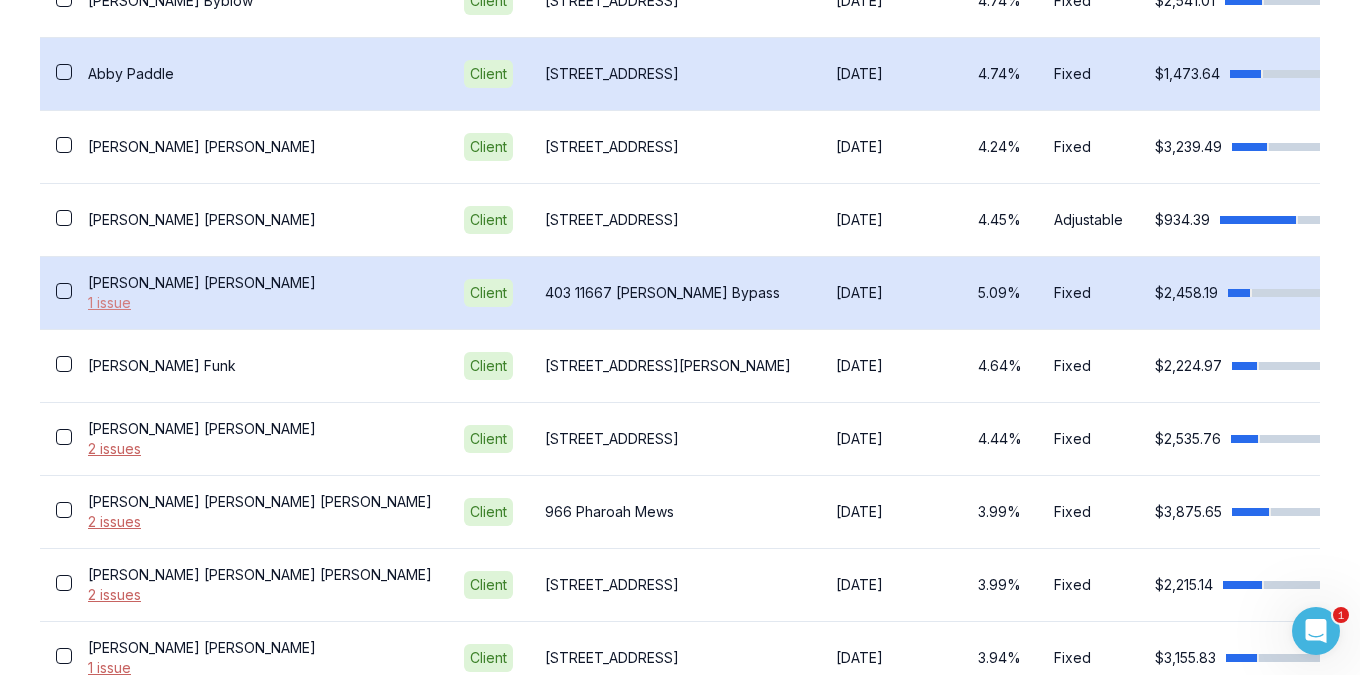 scroll, scrollTop: 2145, scrollLeft: 0, axis: vertical 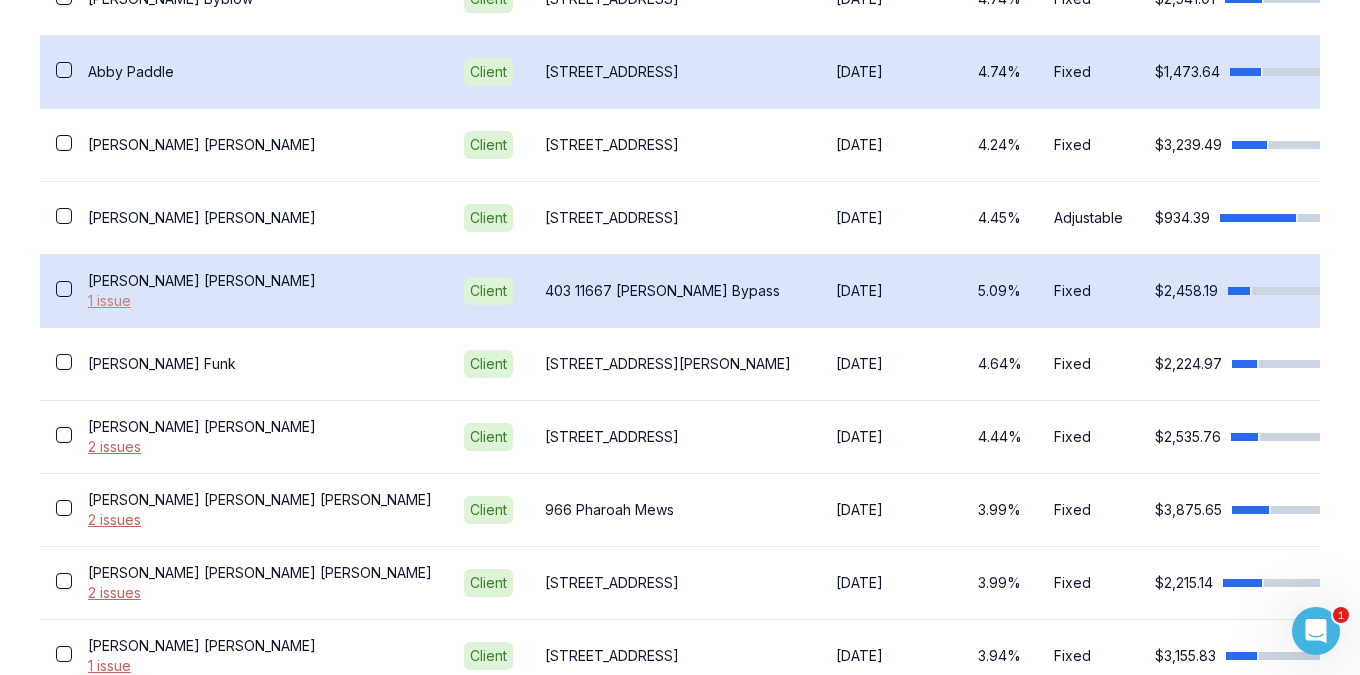 click on "1   issue" at bounding box center [260, 301] 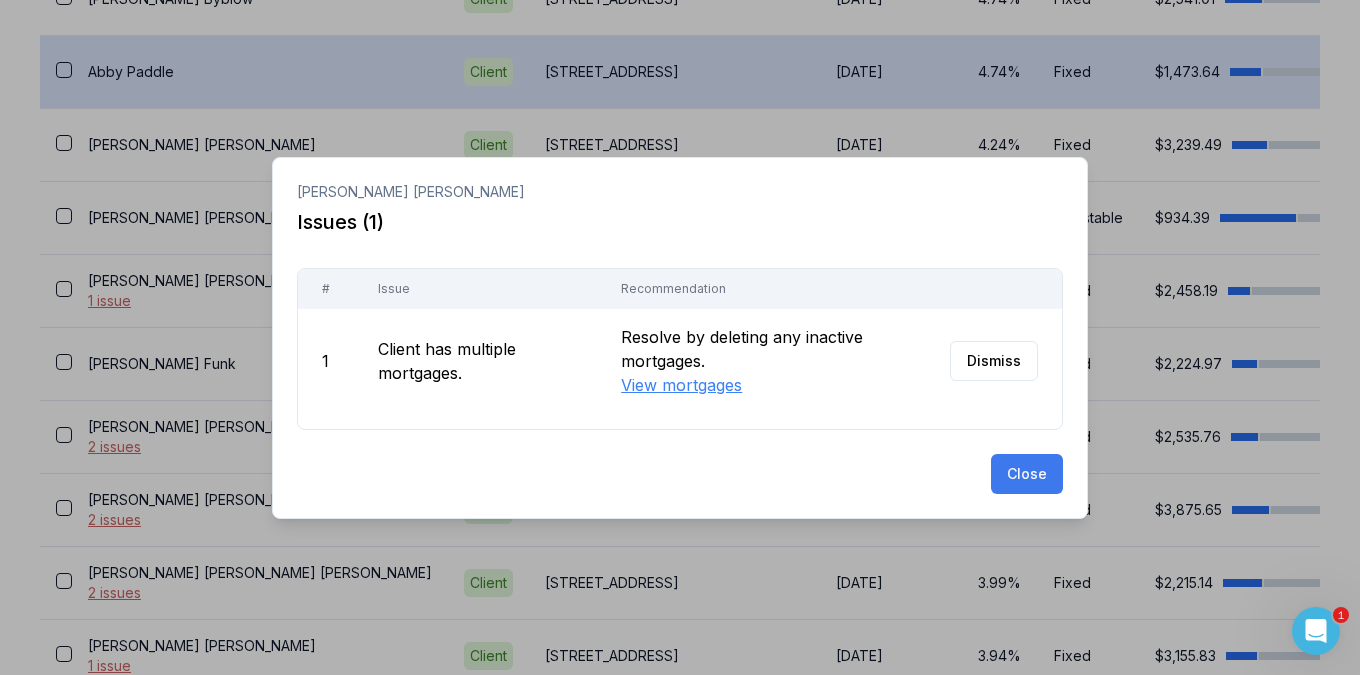click on "Close" at bounding box center [1027, 474] 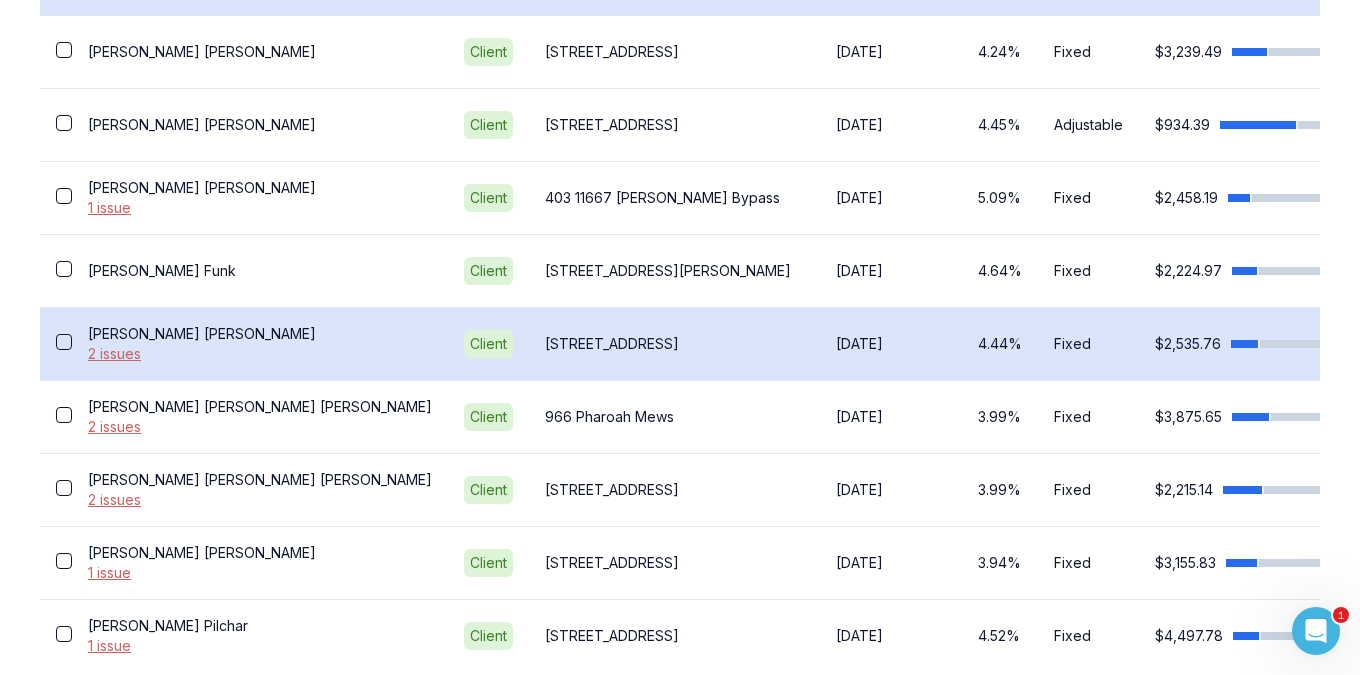 scroll, scrollTop: 2275, scrollLeft: 0, axis: vertical 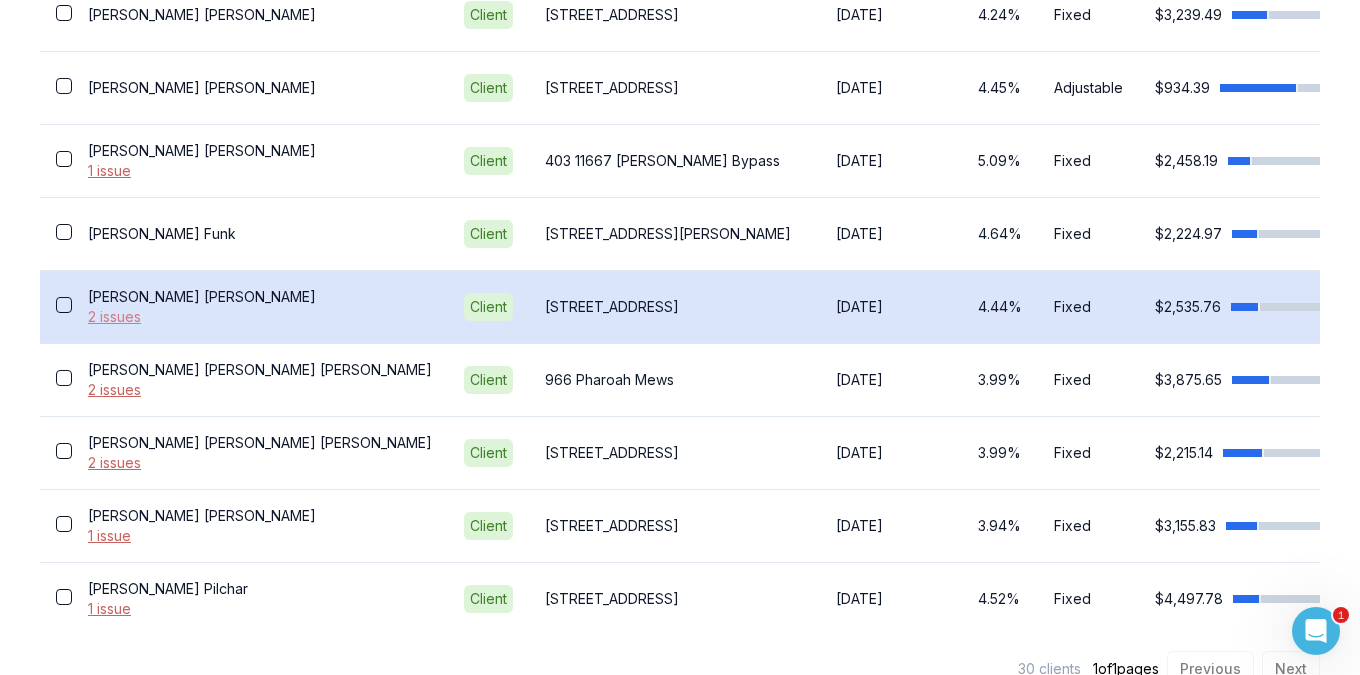 click on "2   issues" at bounding box center [260, 317] 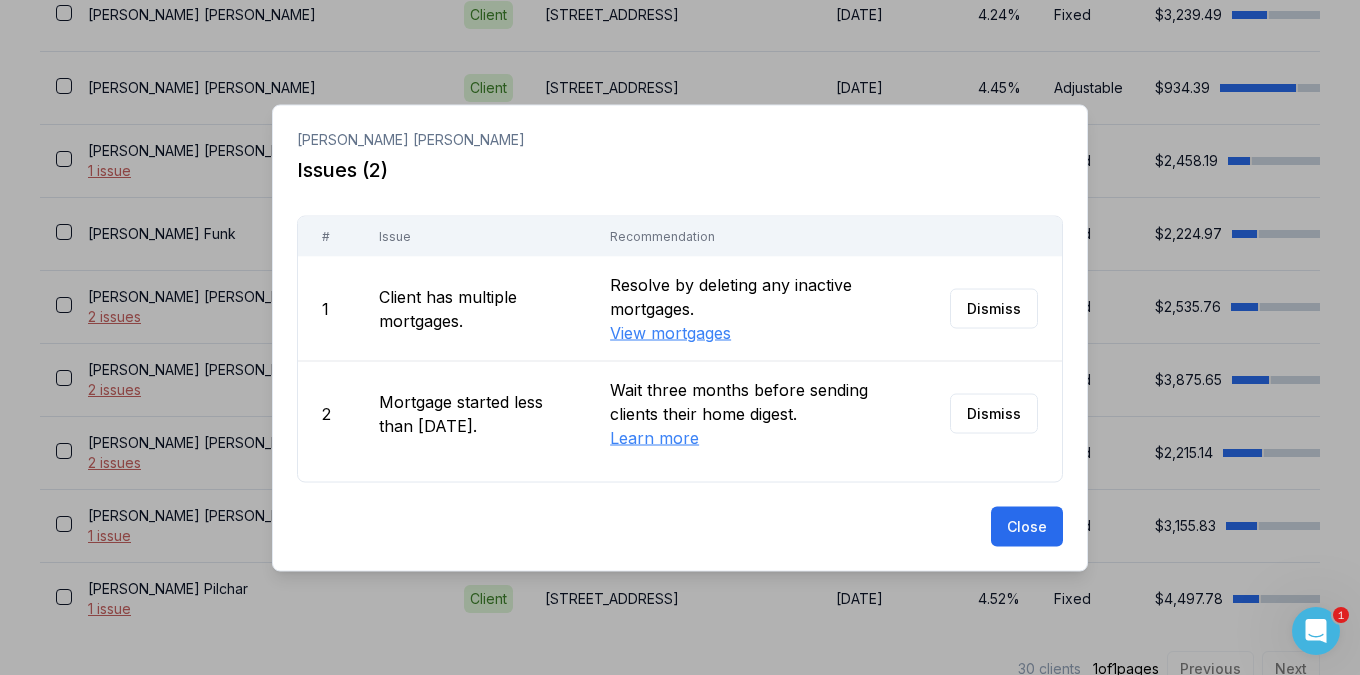 click on "Issue" at bounding box center (470, 236) 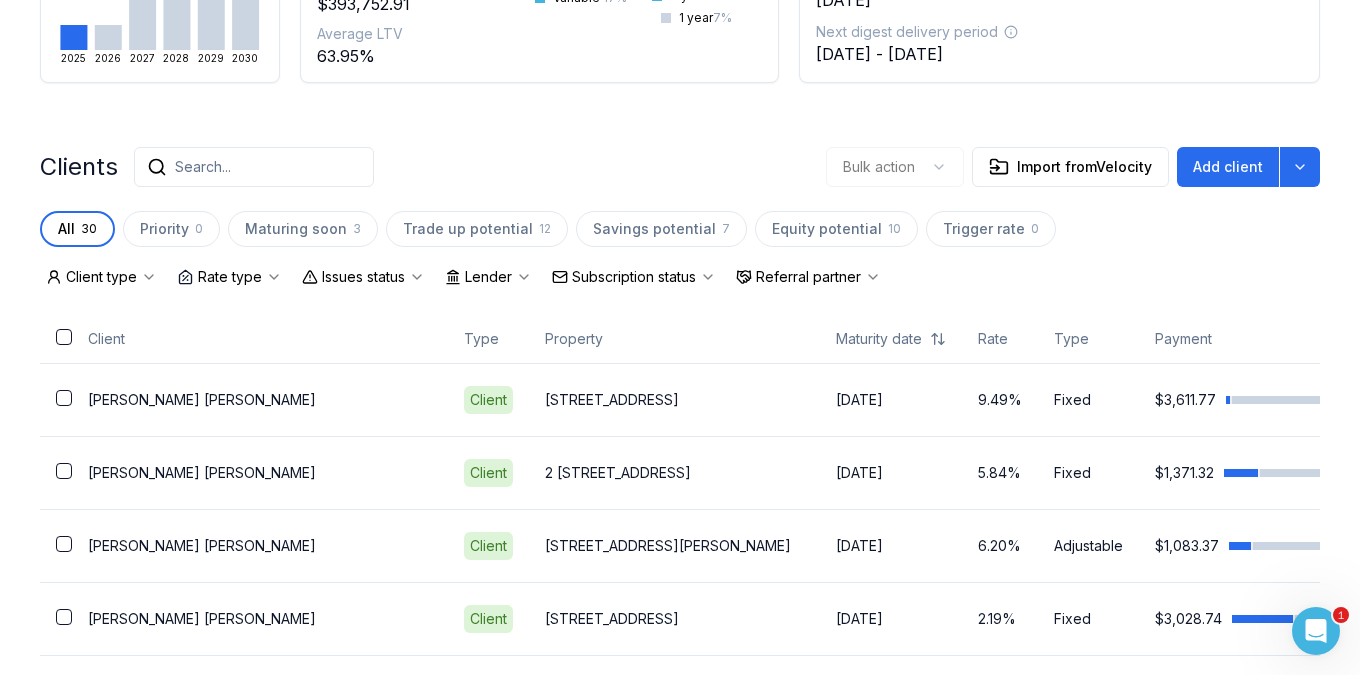scroll, scrollTop: 0, scrollLeft: 0, axis: both 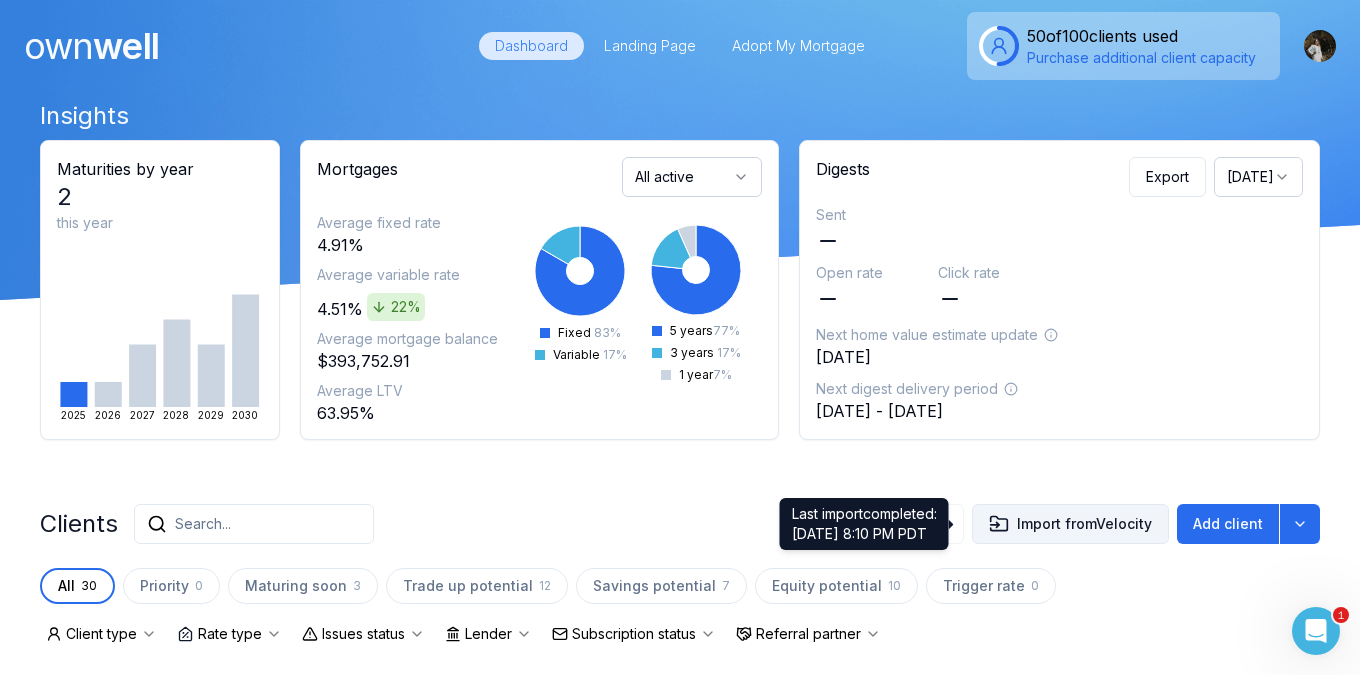 click 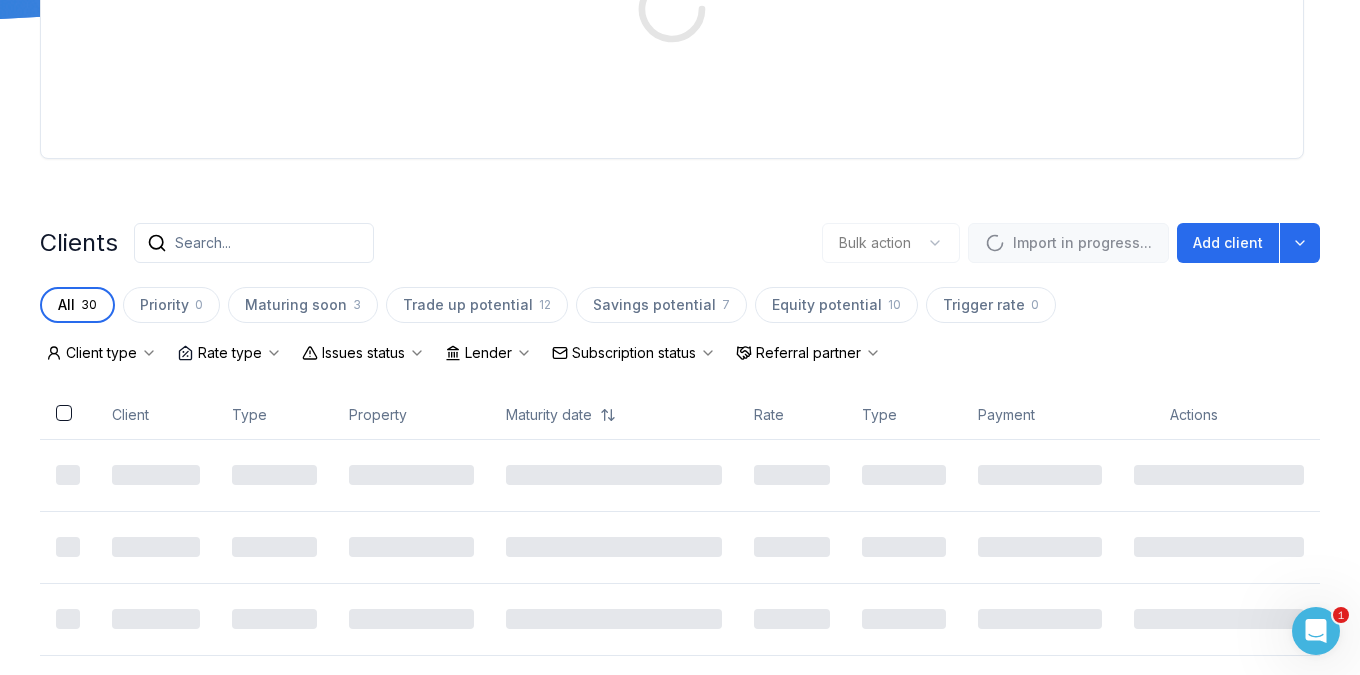 scroll, scrollTop: 354, scrollLeft: 0, axis: vertical 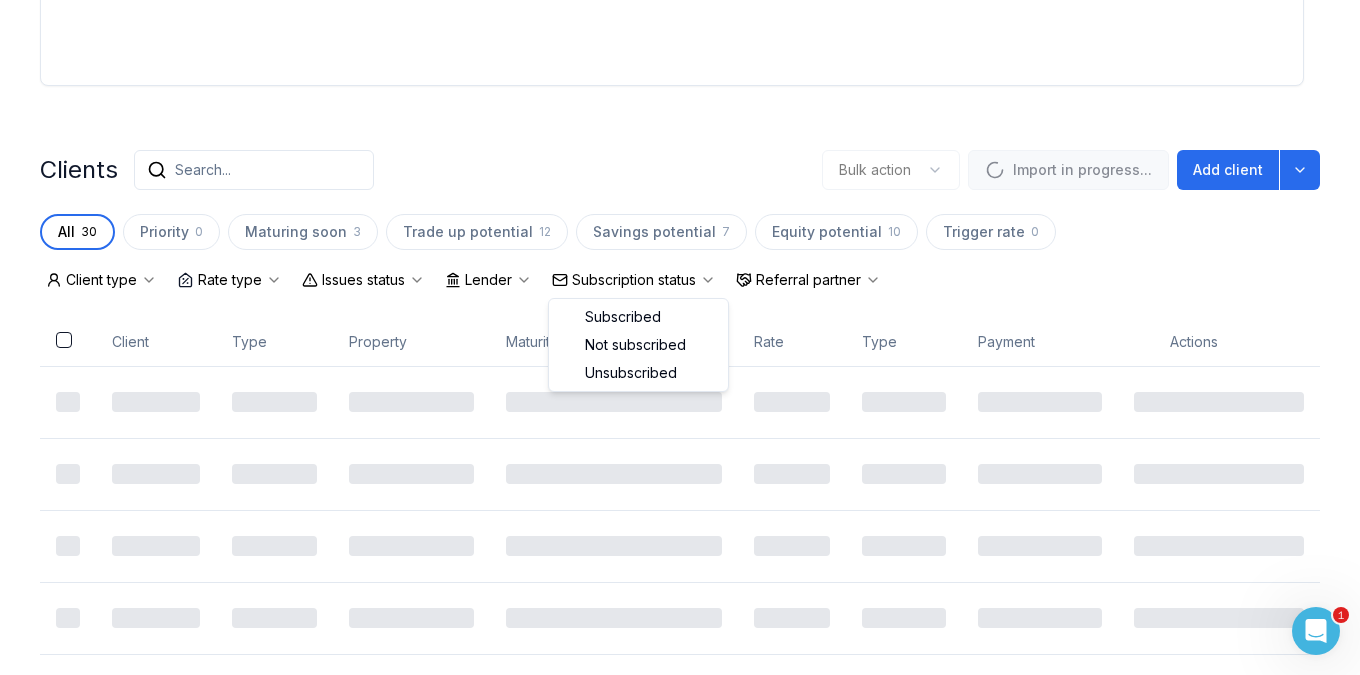 click 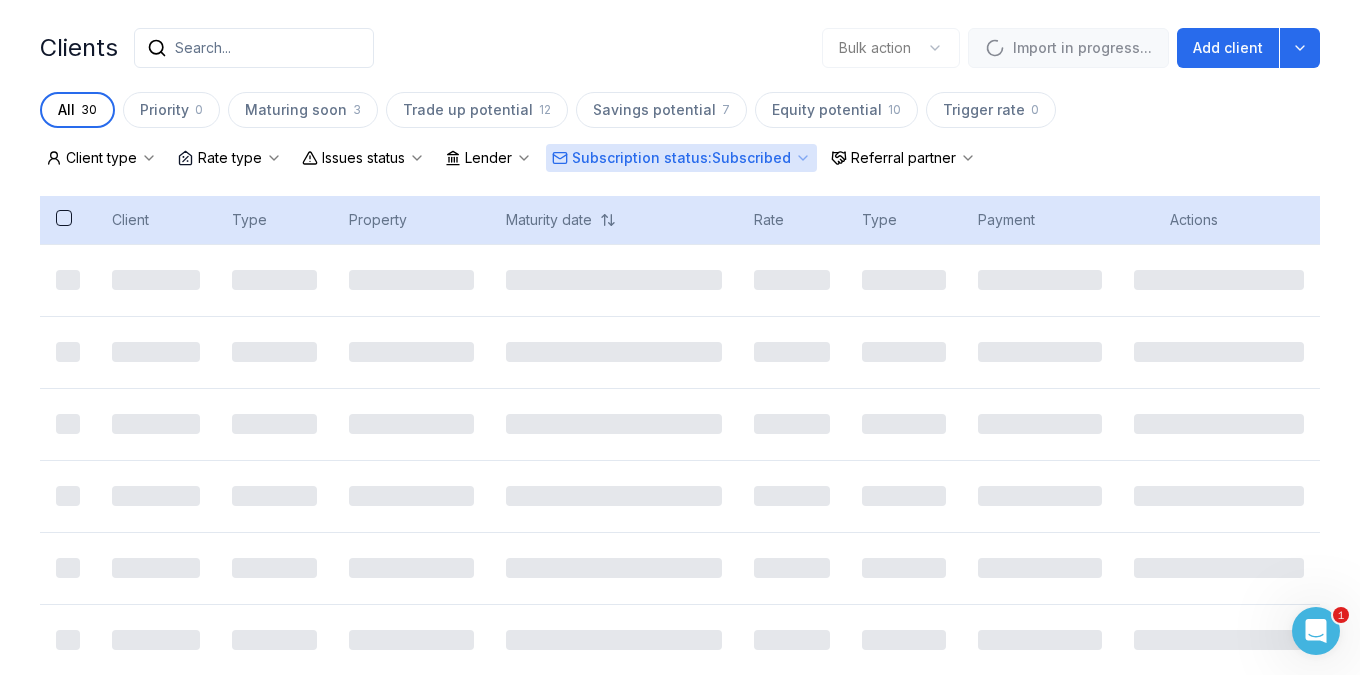 scroll, scrollTop: 485, scrollLeft: 0, axis: vertical 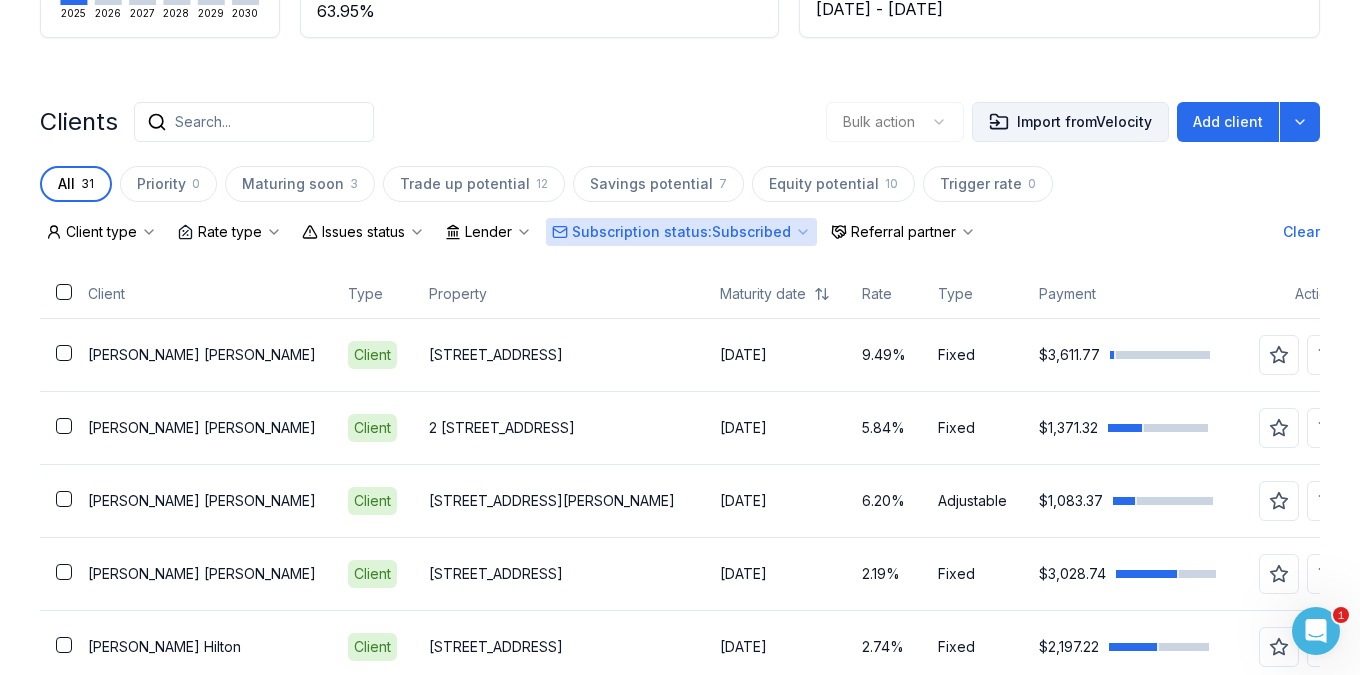 click on "Search..." at bounding box center (254, 122) 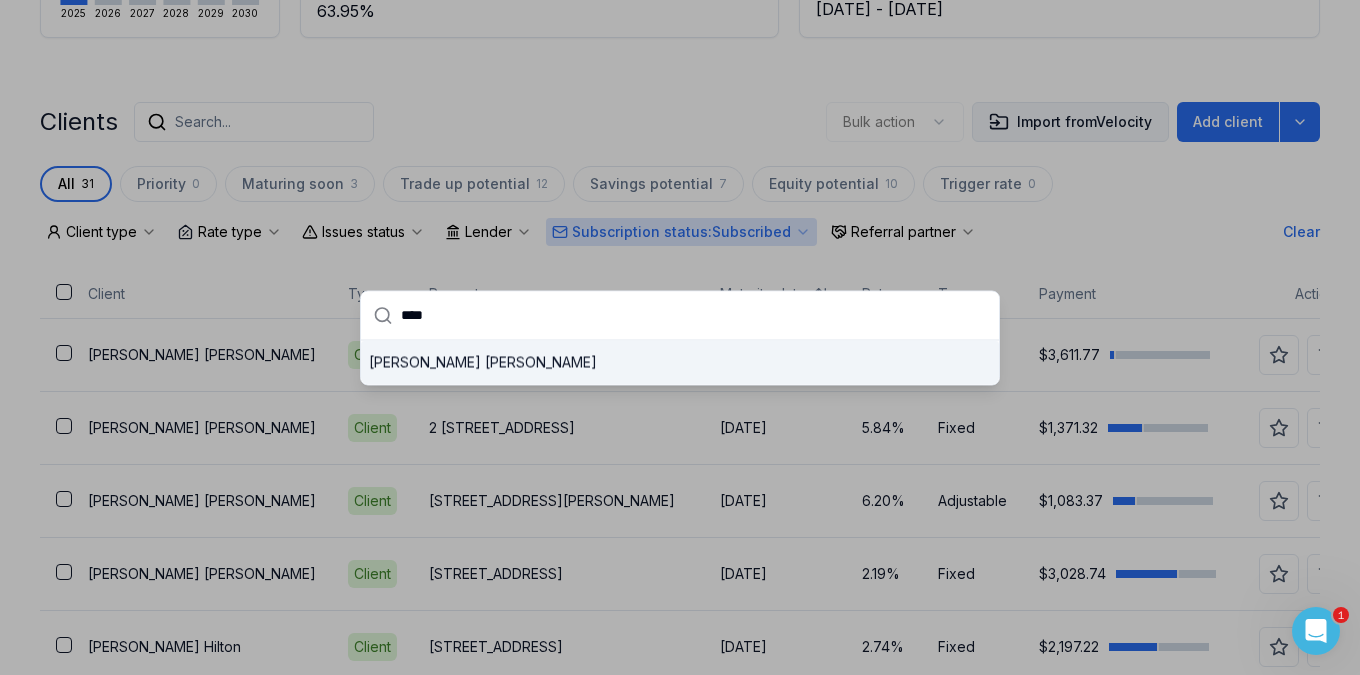 type on "****" 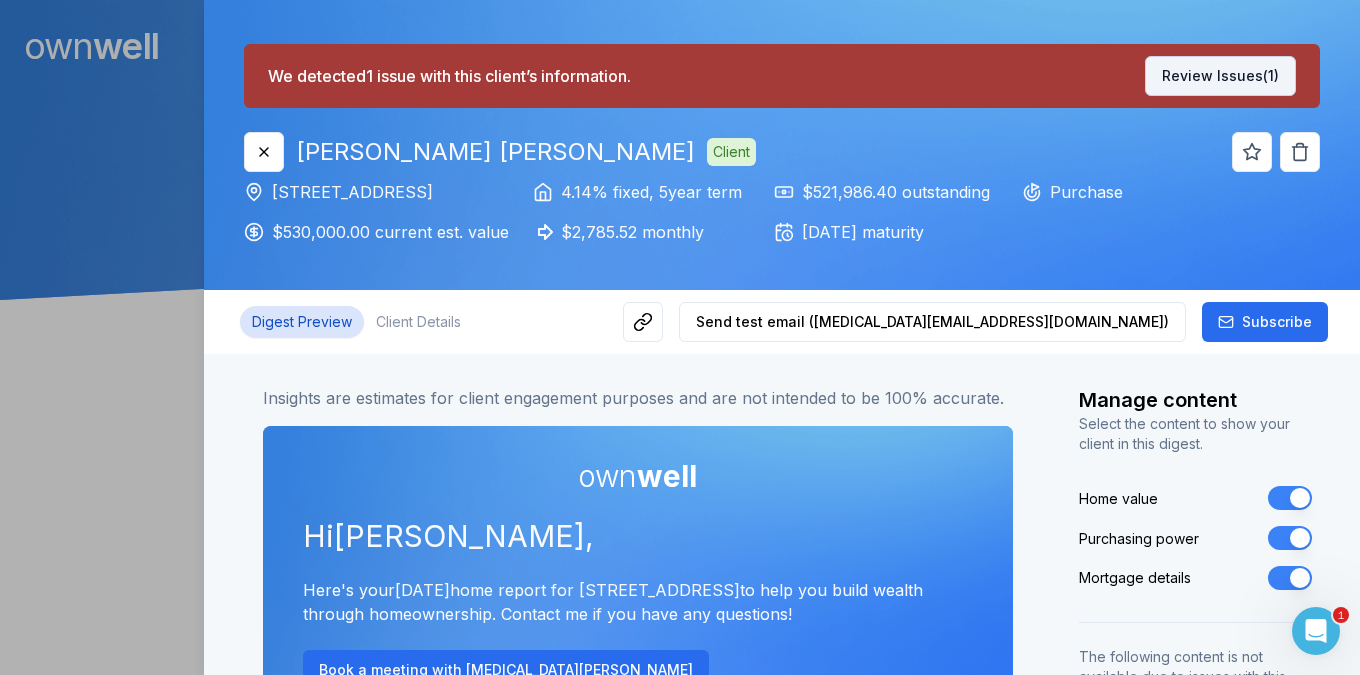 click on "Review Issues  (1)" at bounding box center (1220, 76) 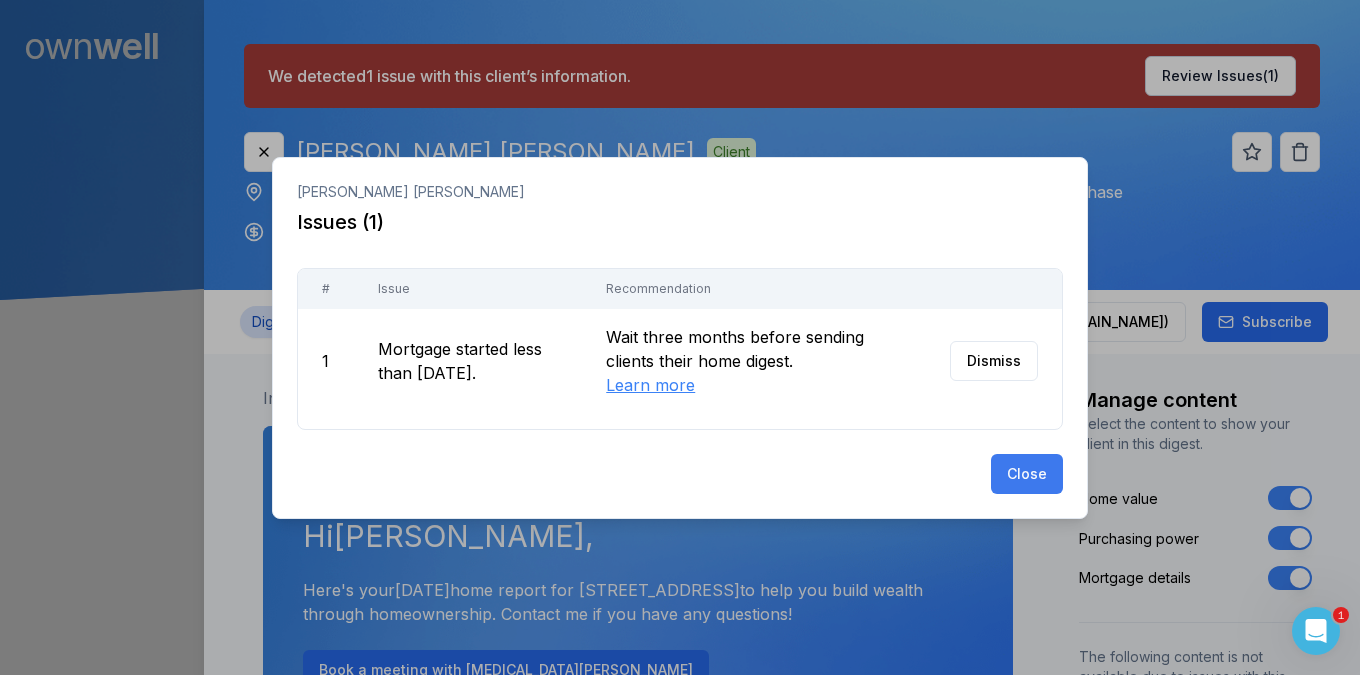 click on "Close" at bounding box center [1027, 474] 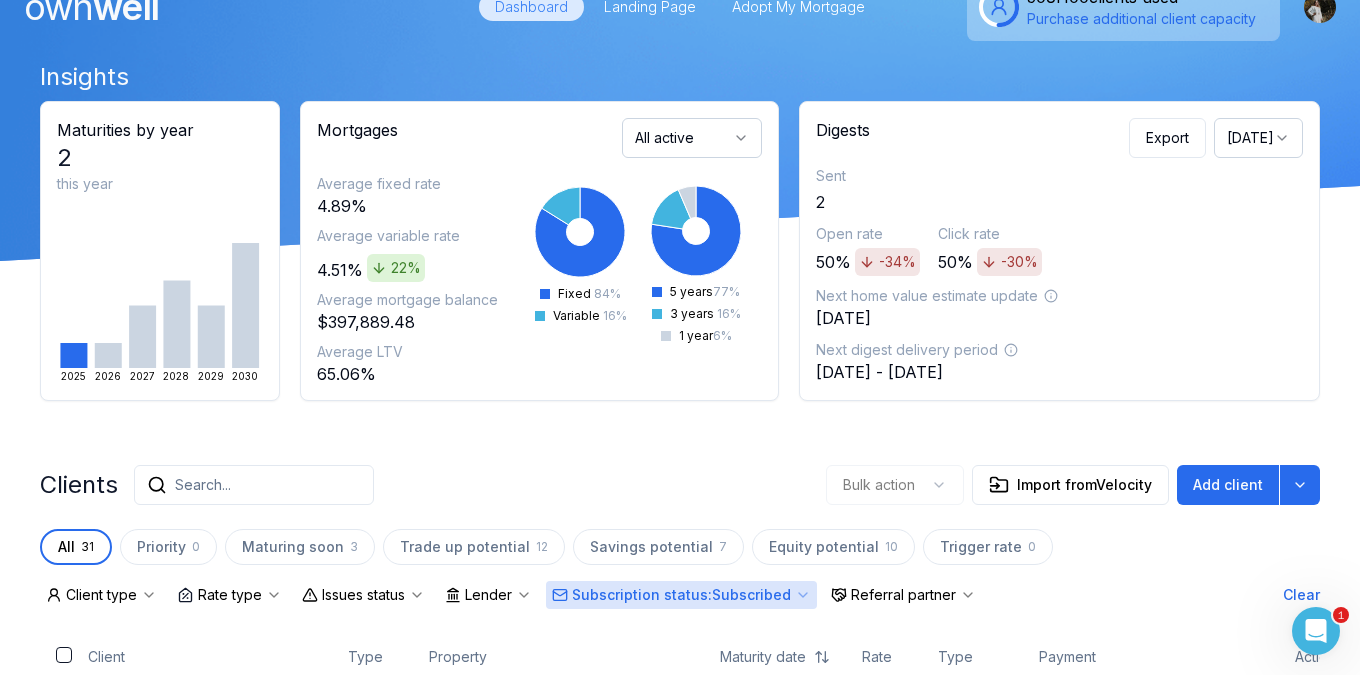 scroll, scrollTop: 49, scrollLeft: 0, axis: vertical 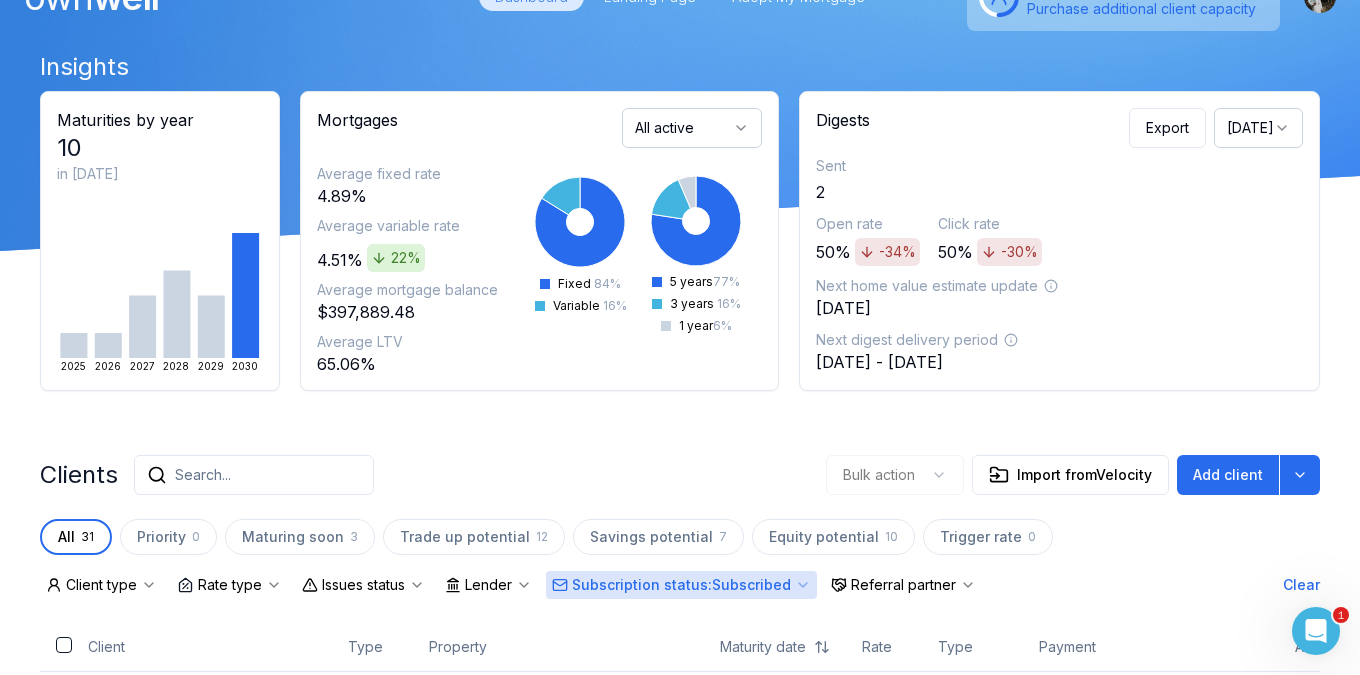 click on "Maturities by year" at bounding box center [160, 120] 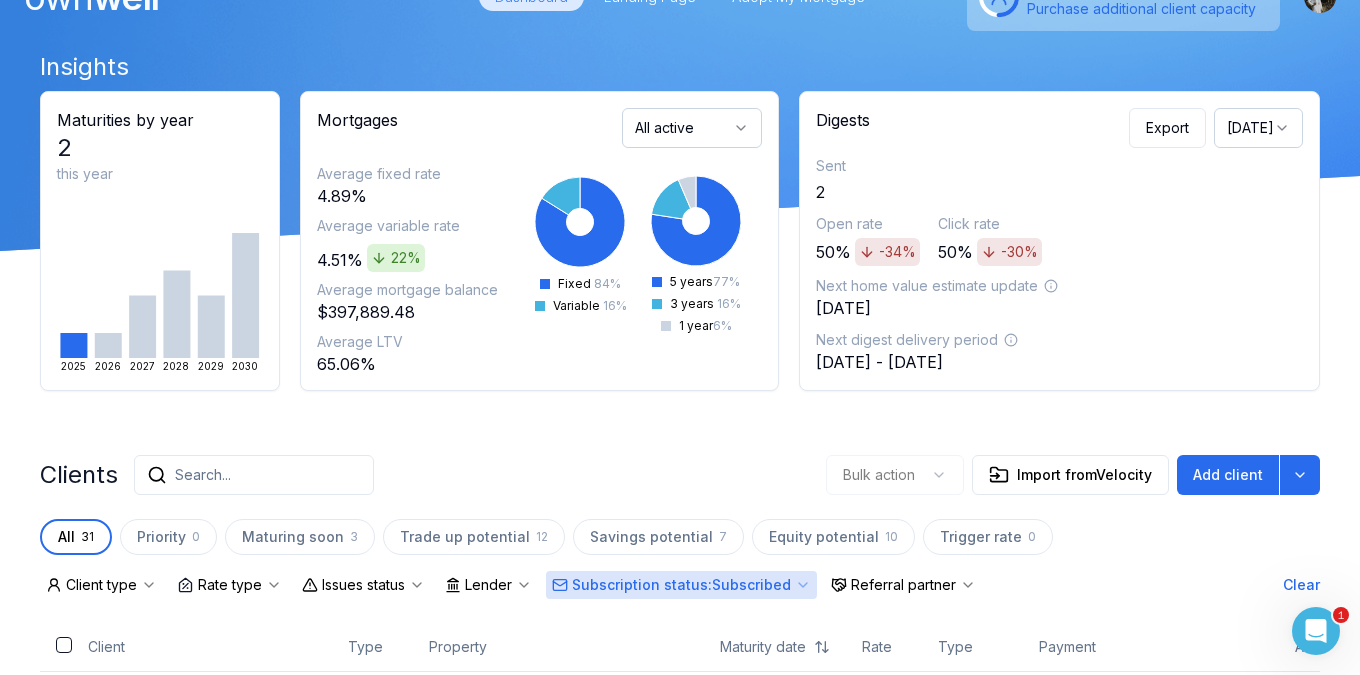 click 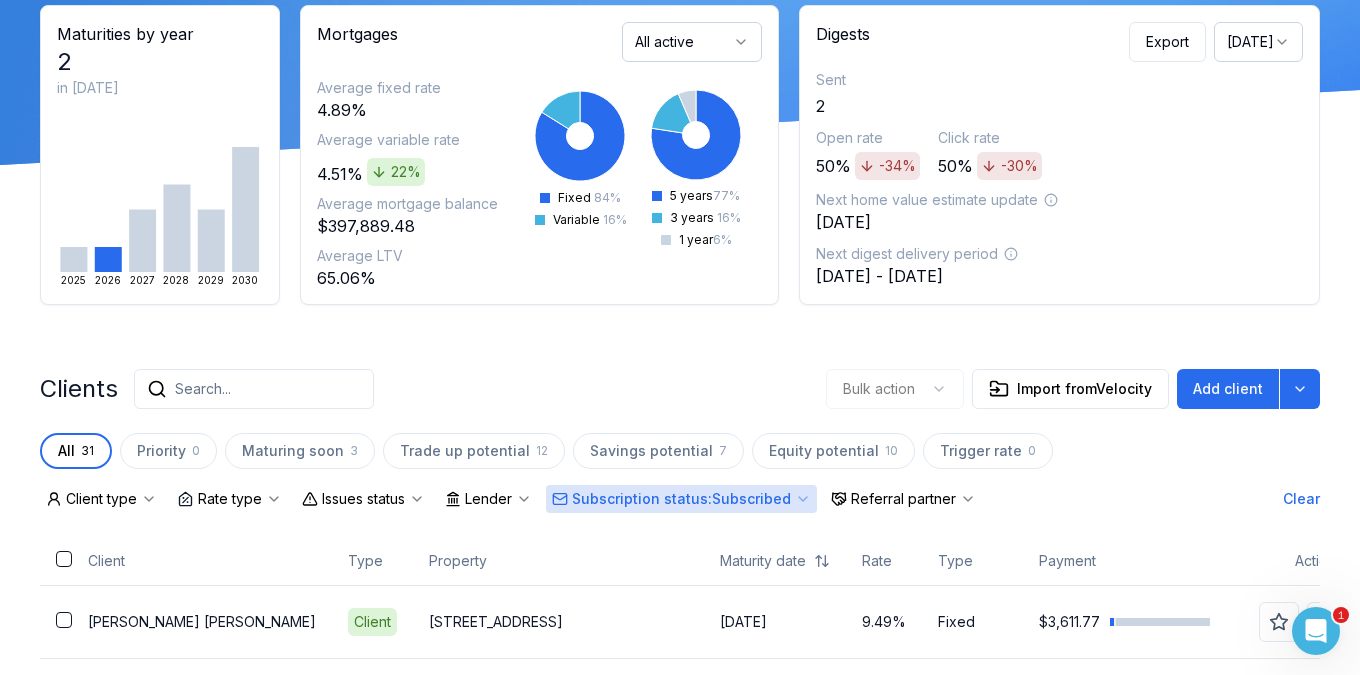scroll, scrollTop: 185, scrollLeft: 0, axis: vertical 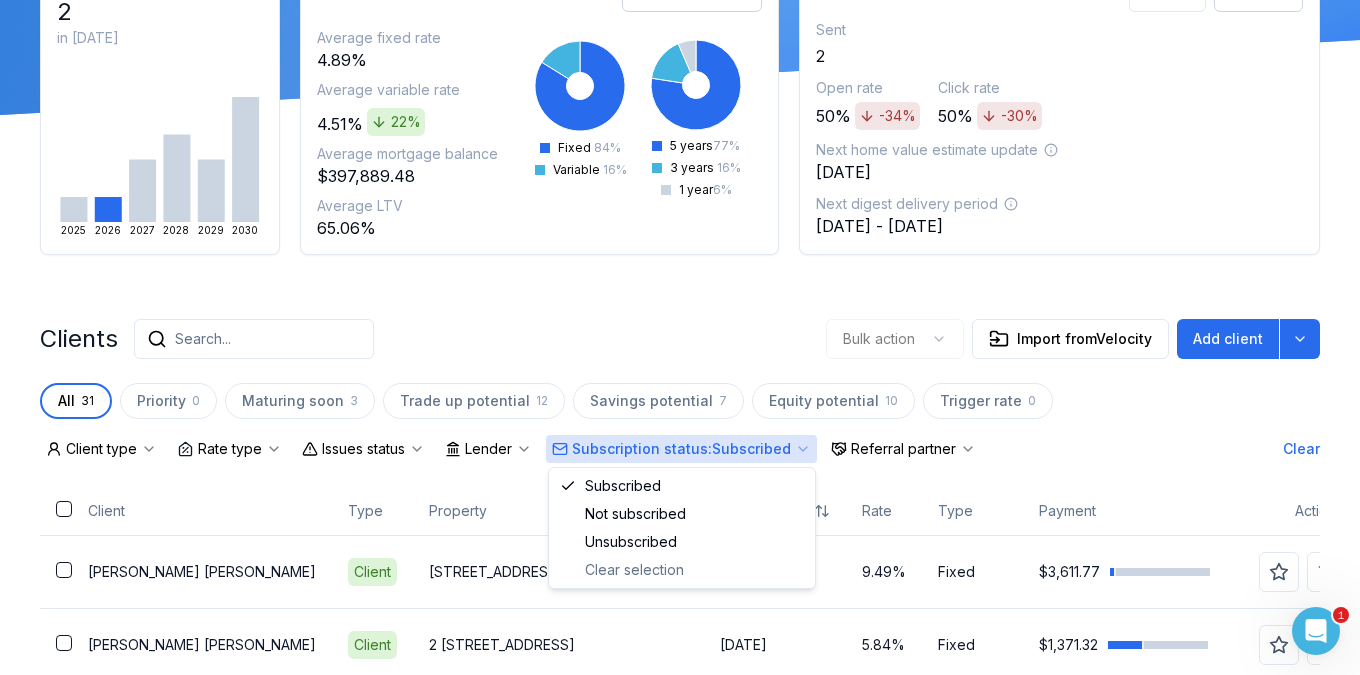 click on "Subscription status :  Subscribed" at bounding box center (681, 449) 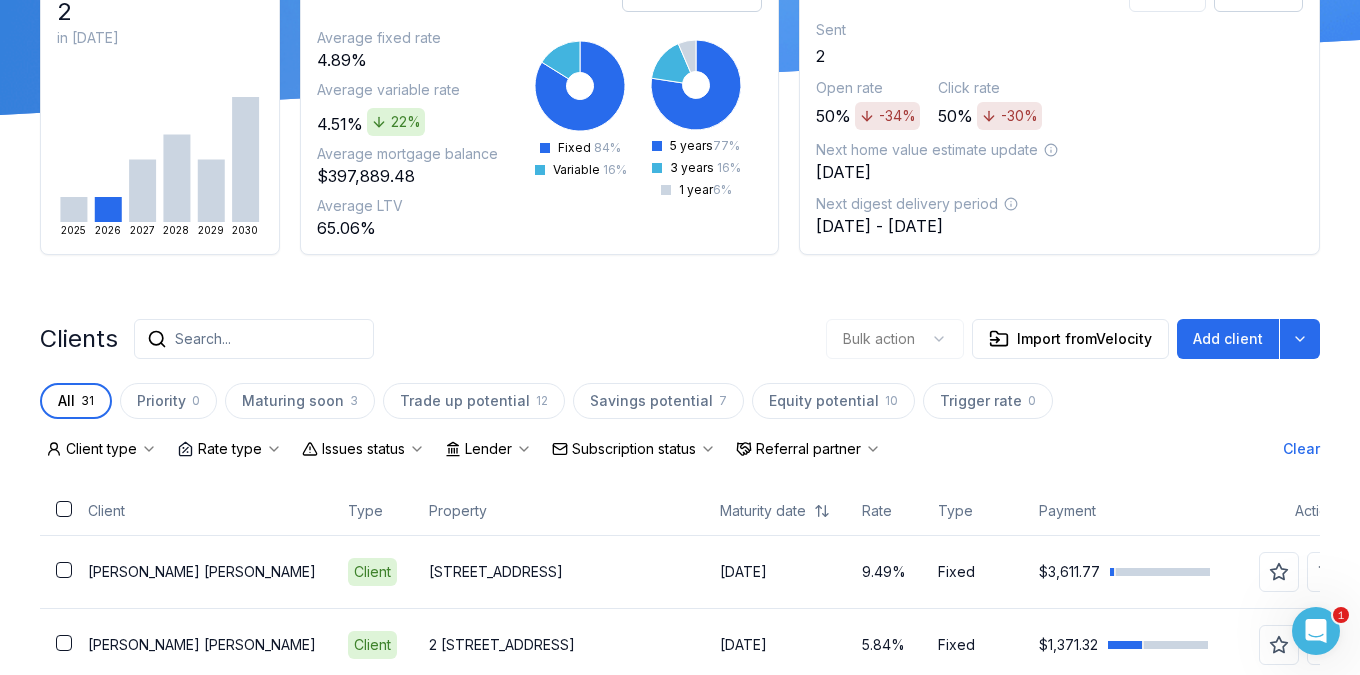 click on "Clients Search... Bulk action   Import from  Velocity Add client" at bounding box center [680, 339] 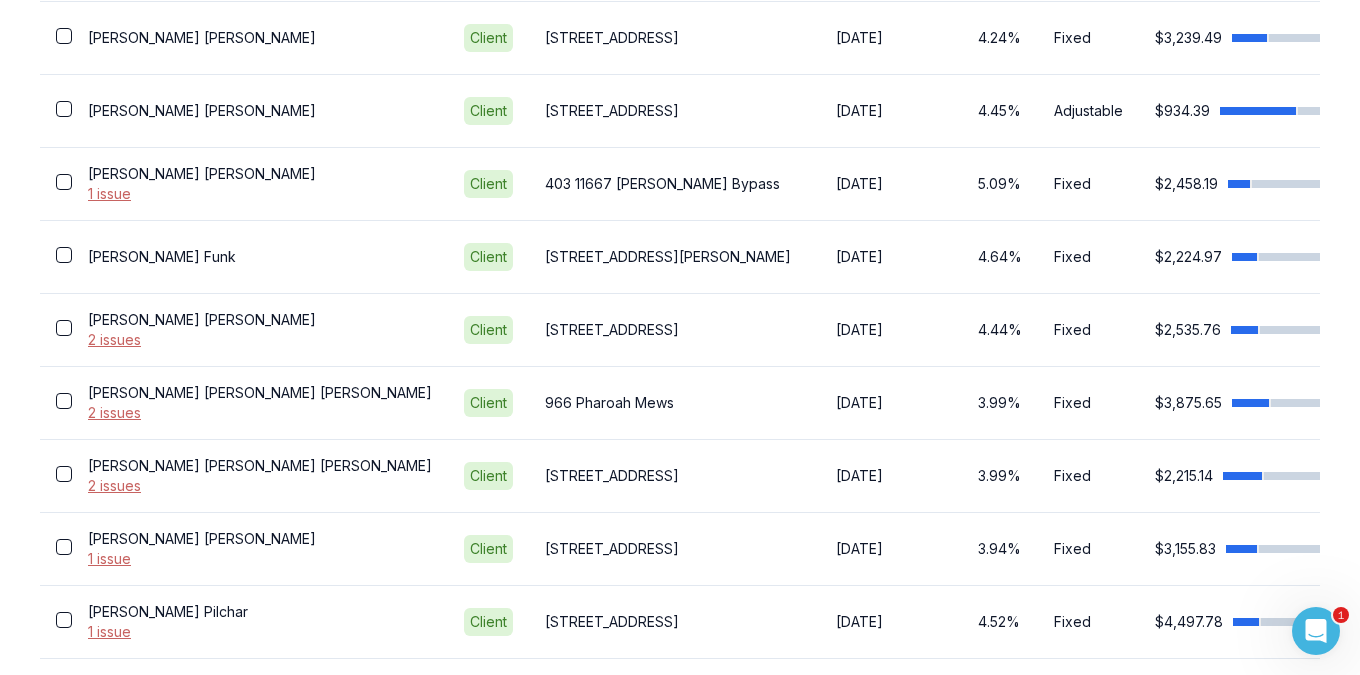 scroll, scrollTop: 2383, scrollLeft: 0, axis: vertical 